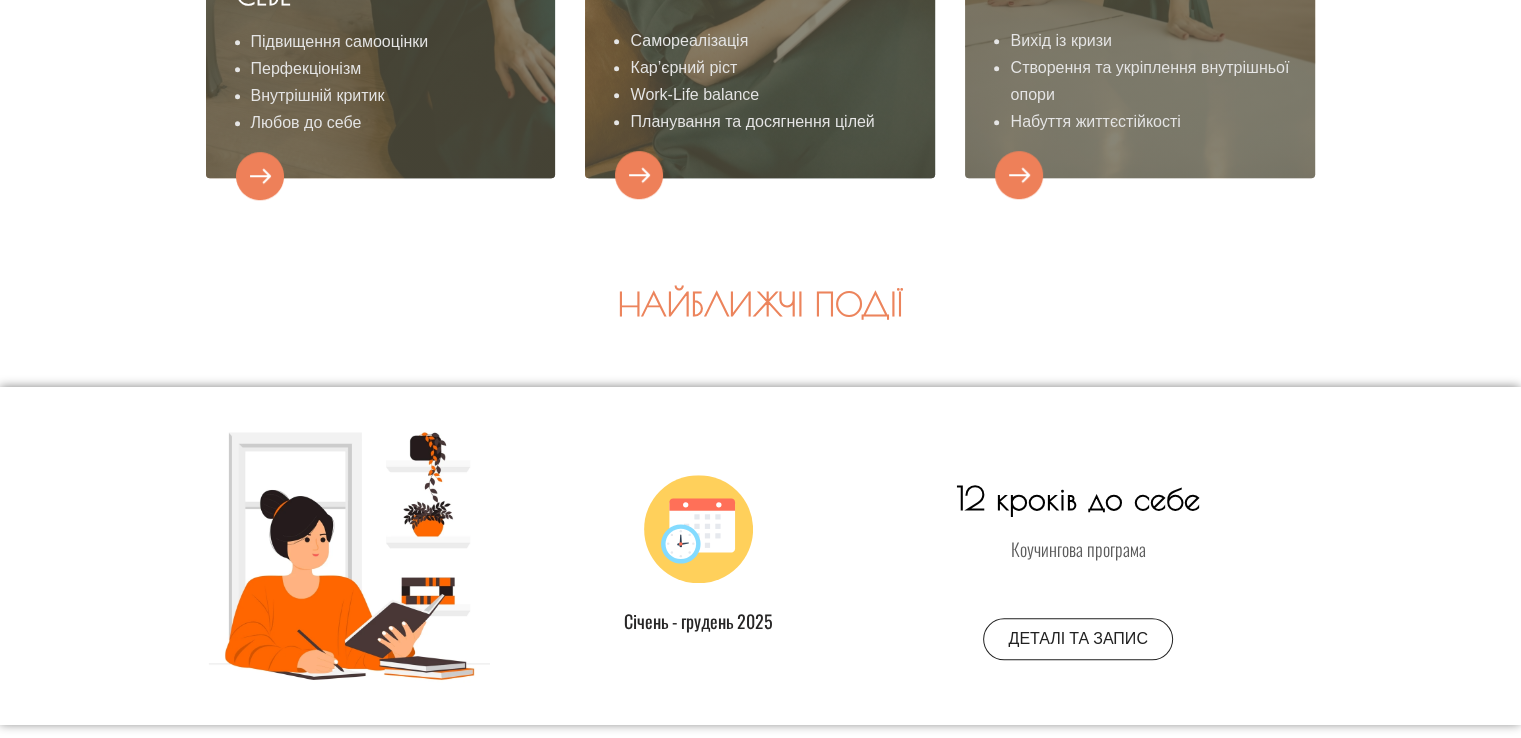 scroll, scrollTop: 1900, scrollLeft: 0, axis: vertical 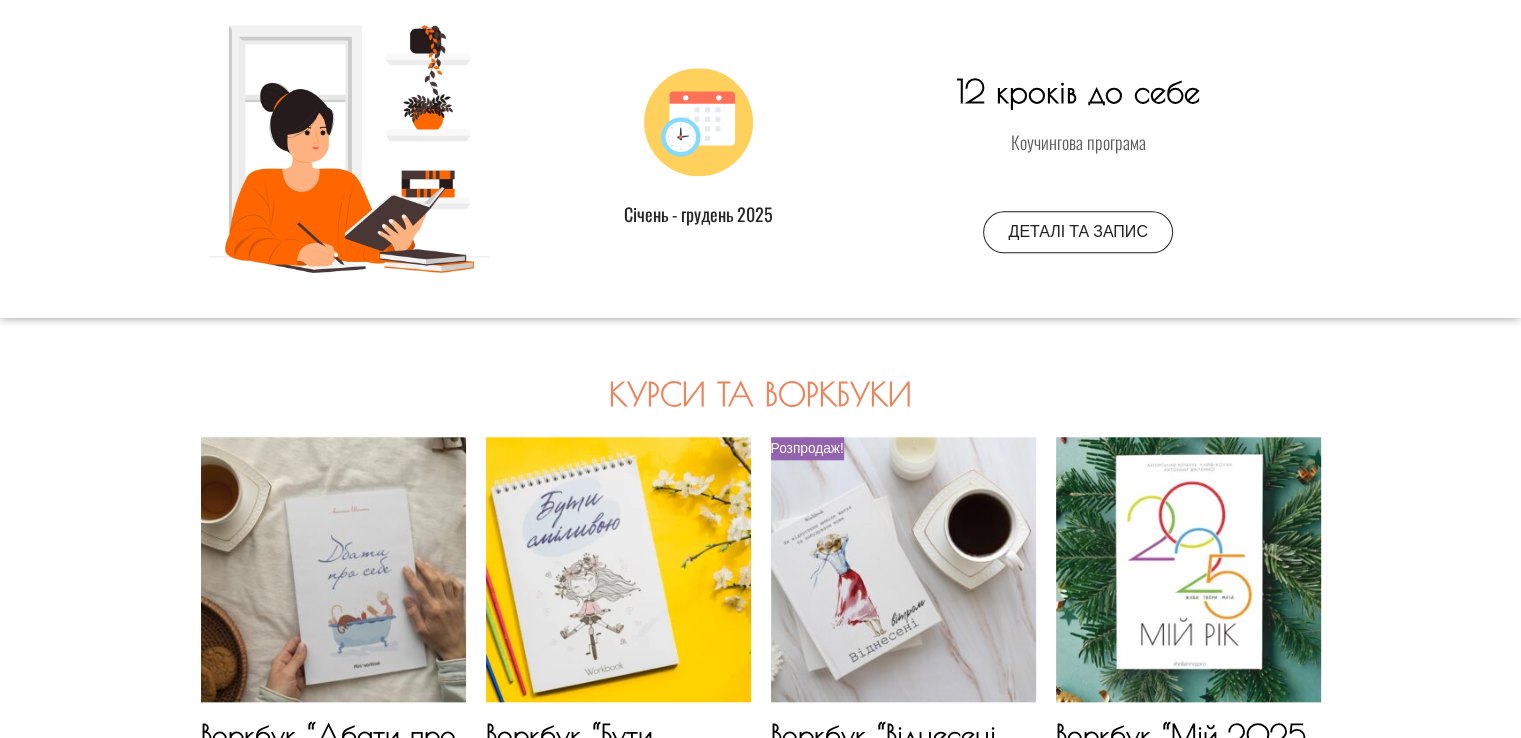 click on "Курси та воркбуки" at bounding box center [761, 394] 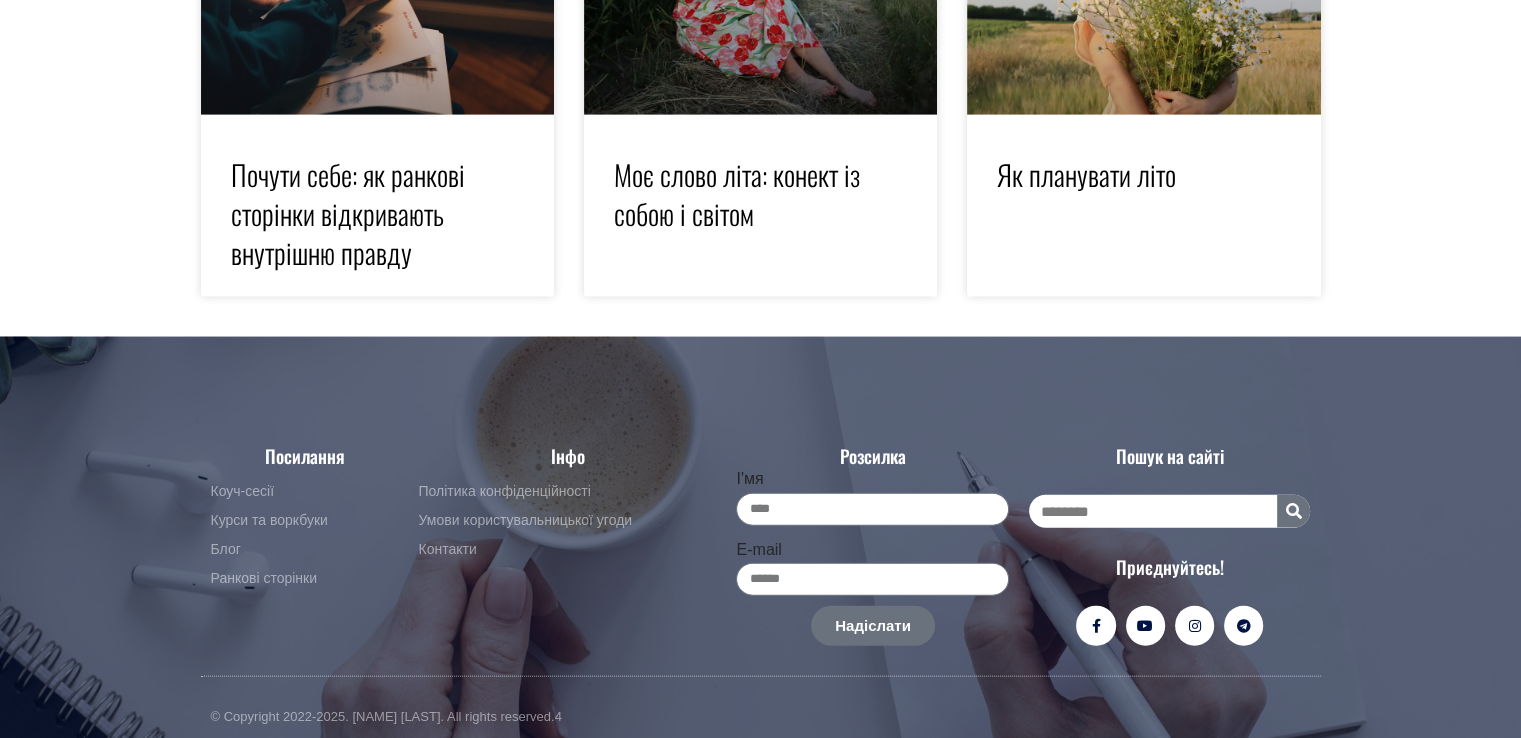 scroll, scrollTop: 4373, scrollLeft: 0, axis: vertical 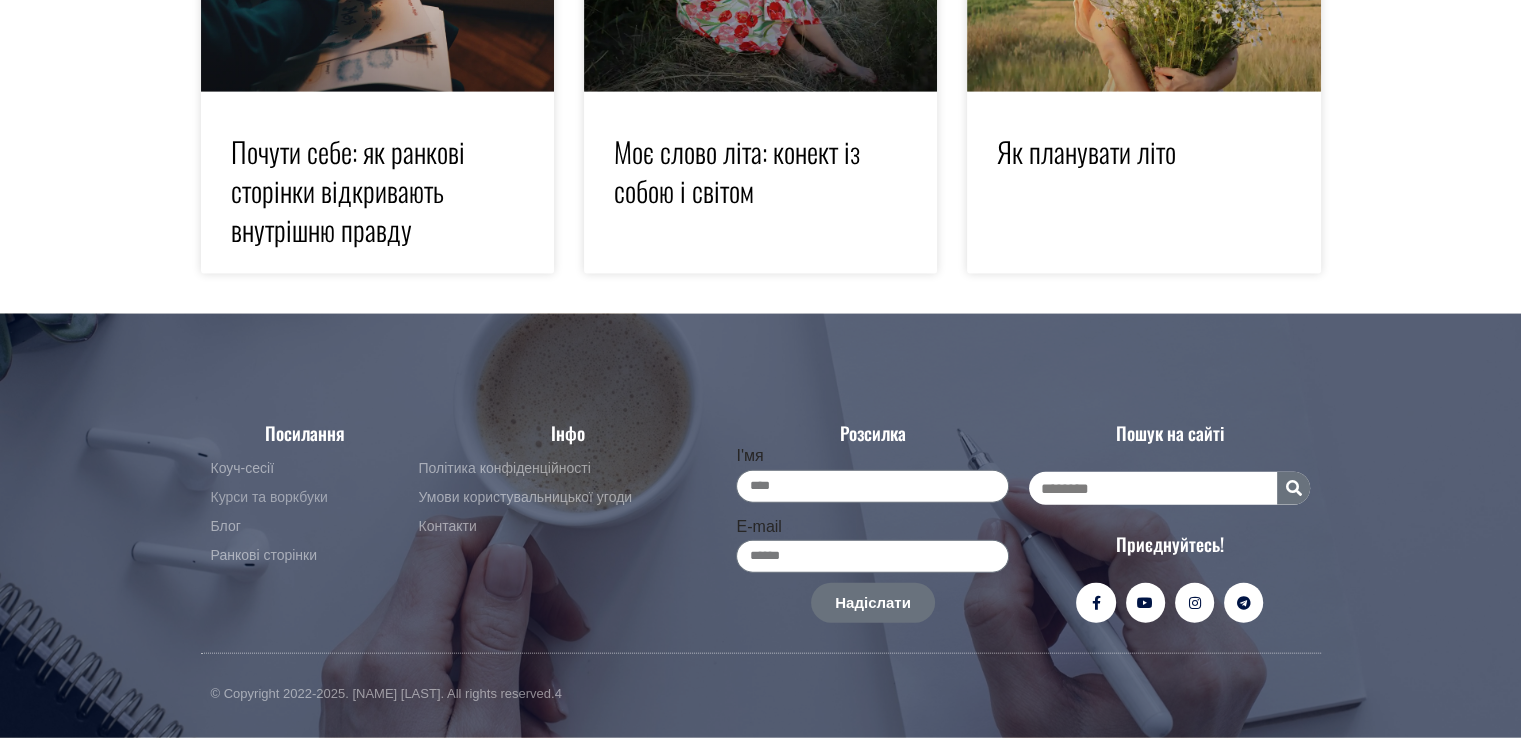 click on "Курси та воркбуки" at bounding box center [269, 498] 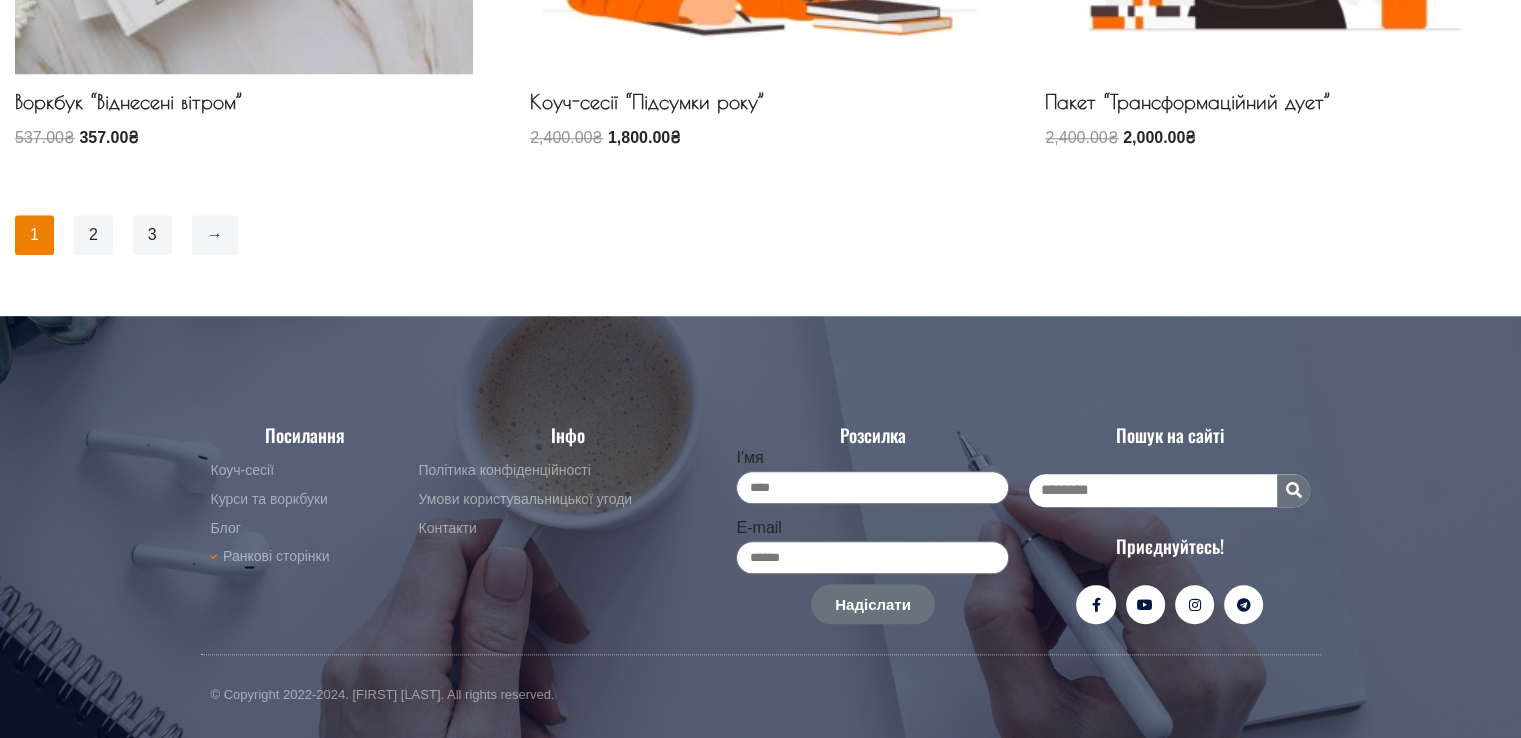 scroll, scrollTop: 1892, scrollLeft: 0, axis: vertical 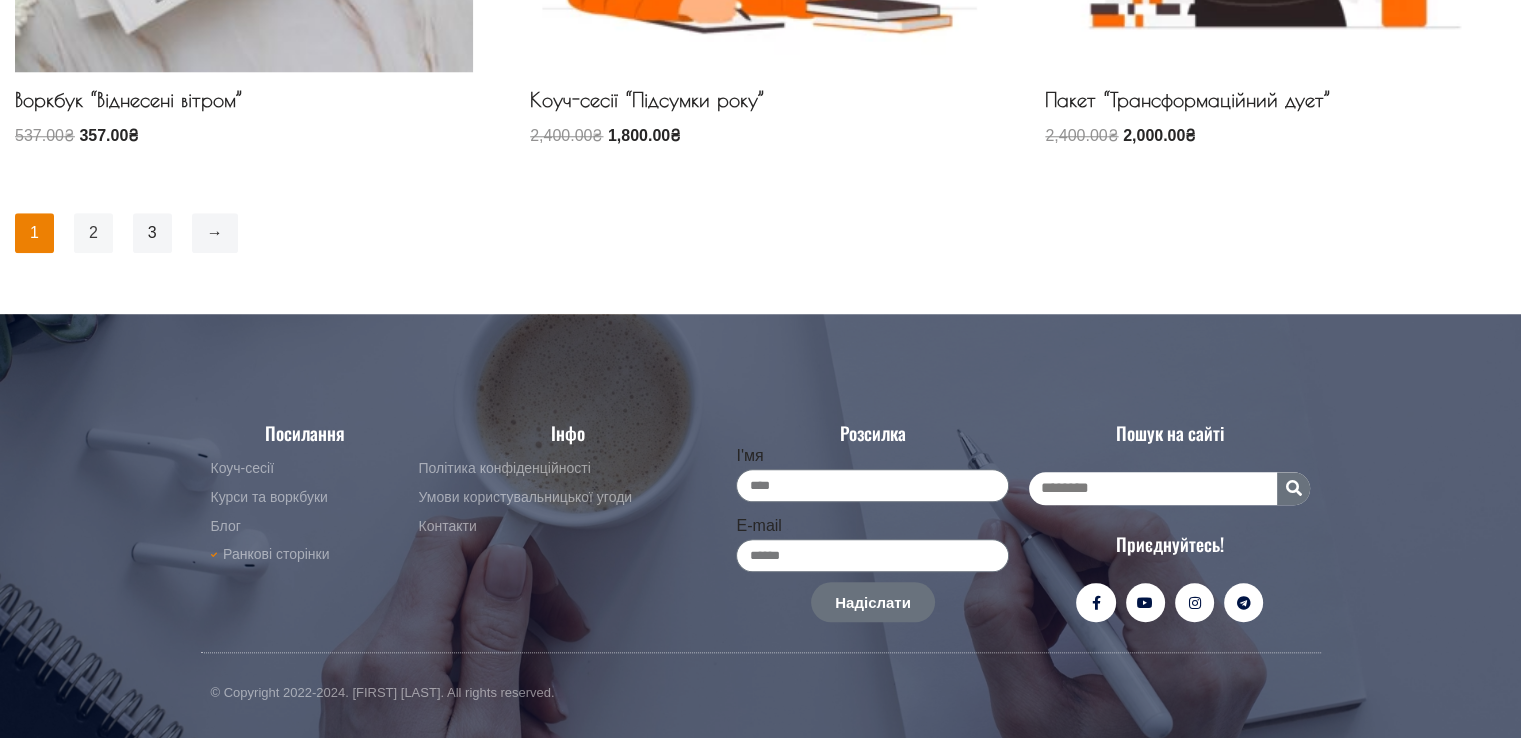 click on "2" at bounding box center (93, 233) 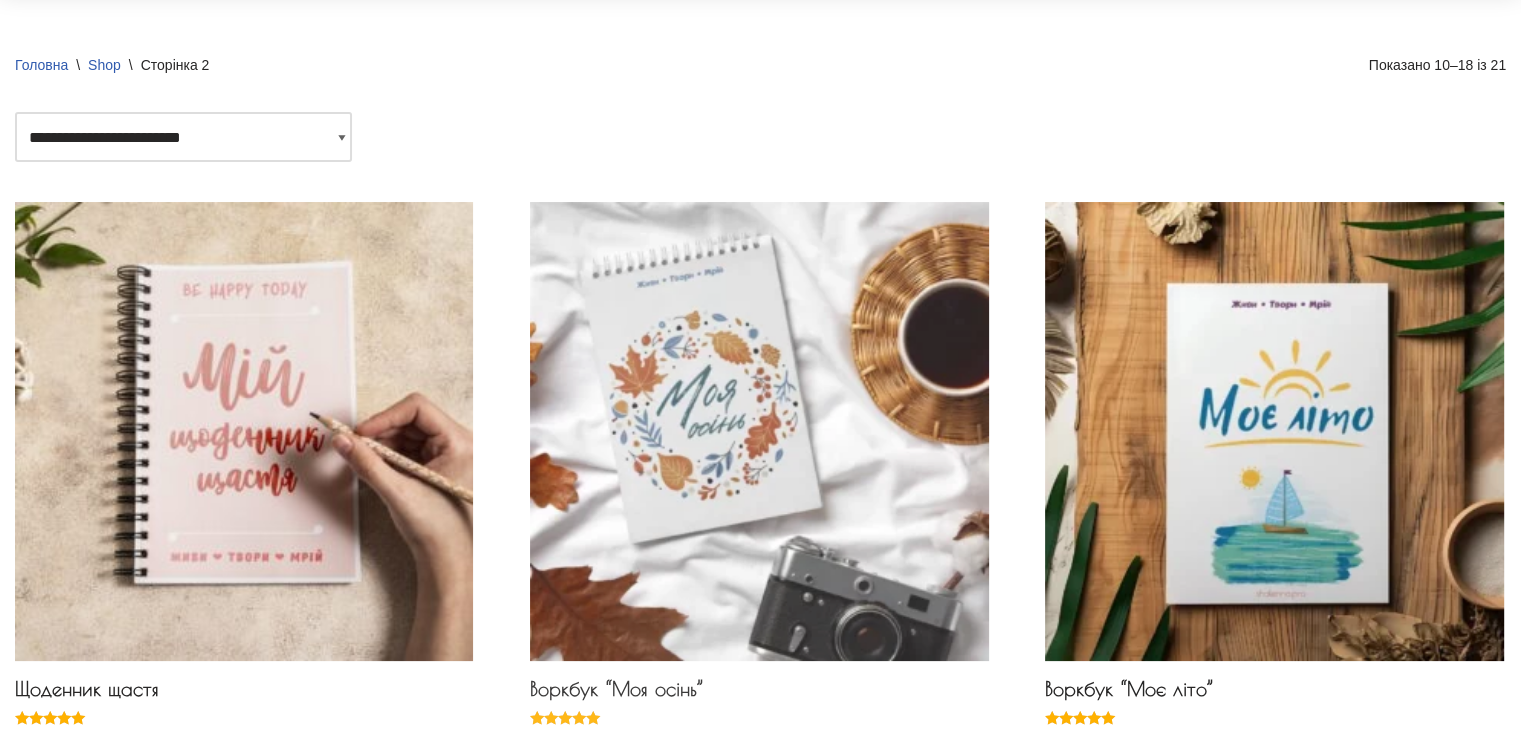 scroll, scrollTop: 400, scrollLeft: 0, axis: vertical 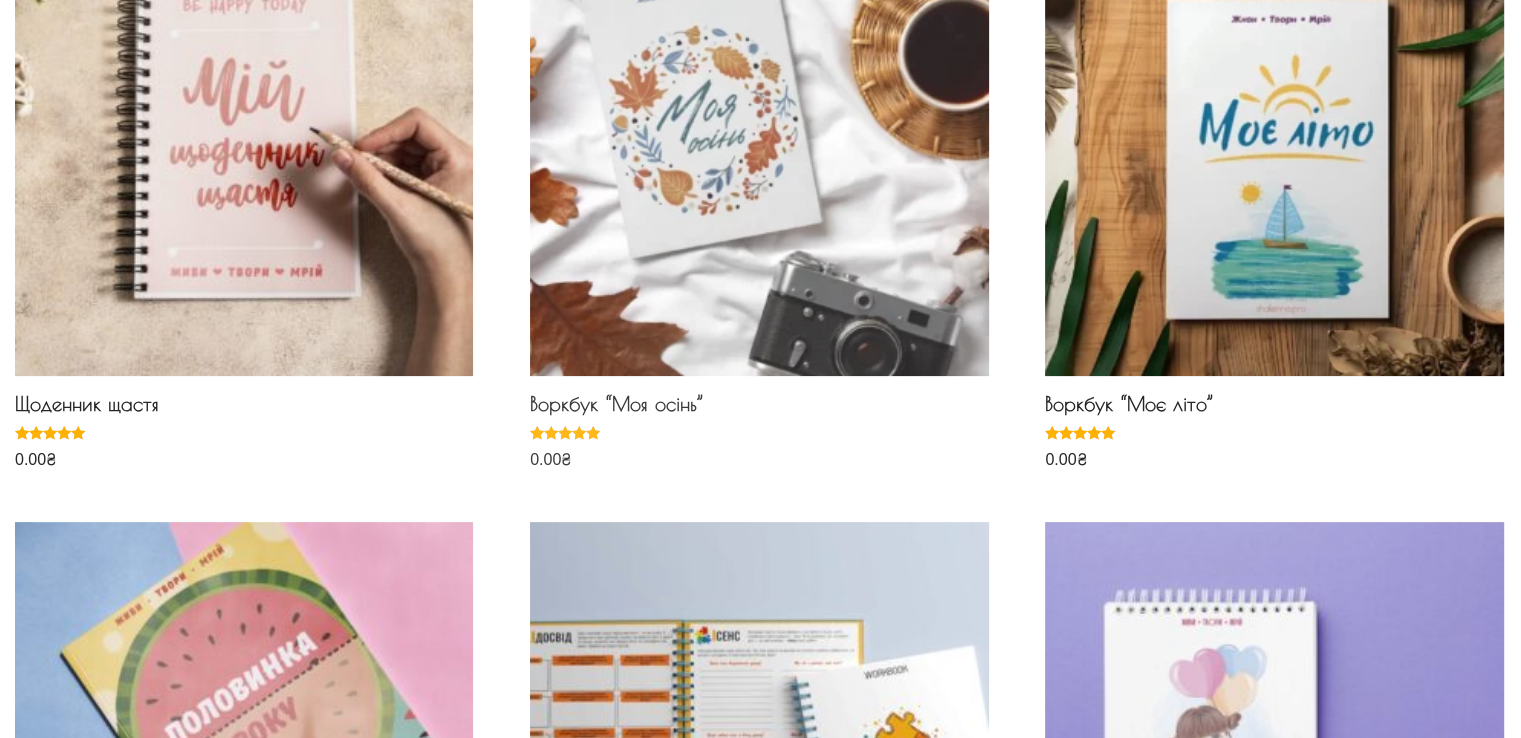 click on "Воркбук “Моя осінь”" at bounding box center (759, 409) 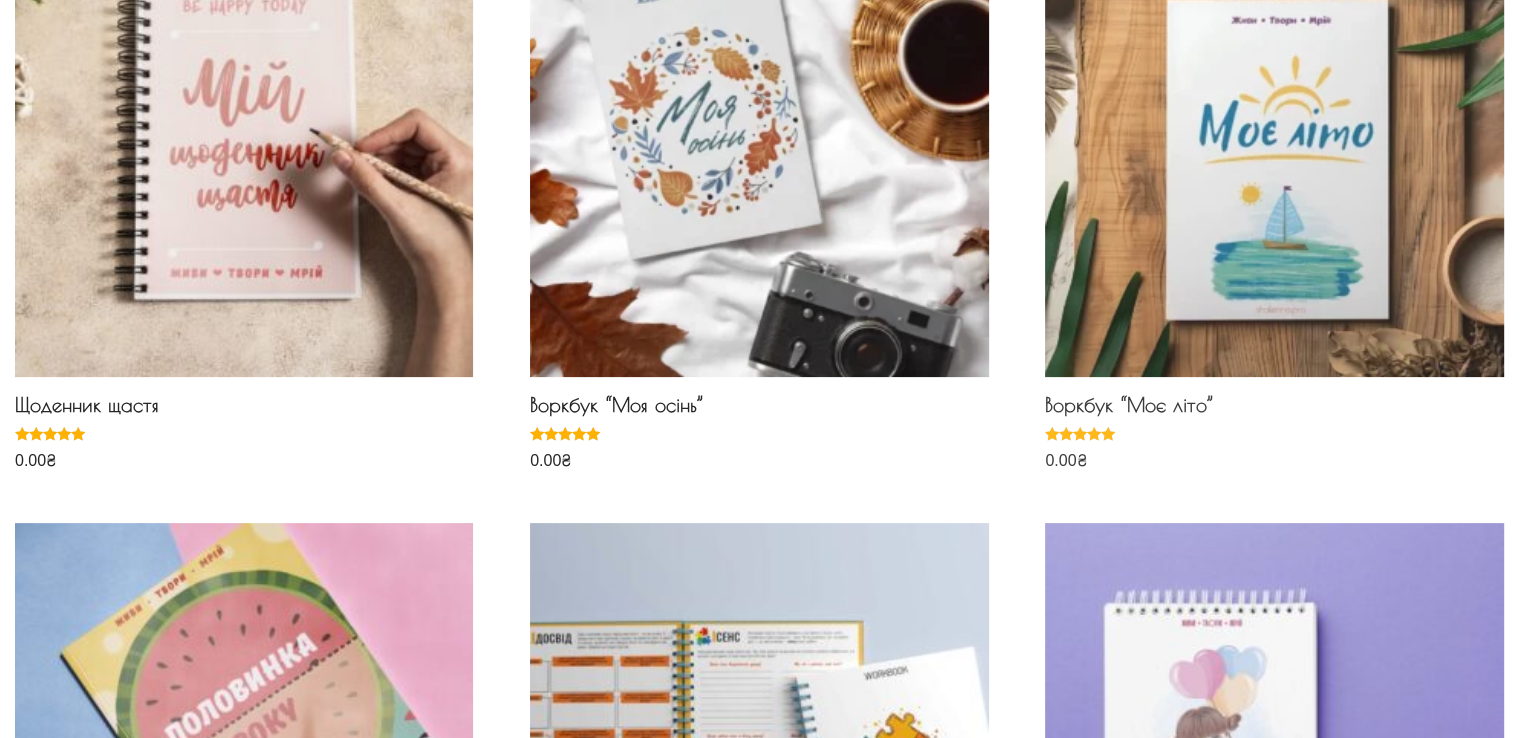 click on "Воркбук “Моє літо”" at bounding box center [1274, 410] 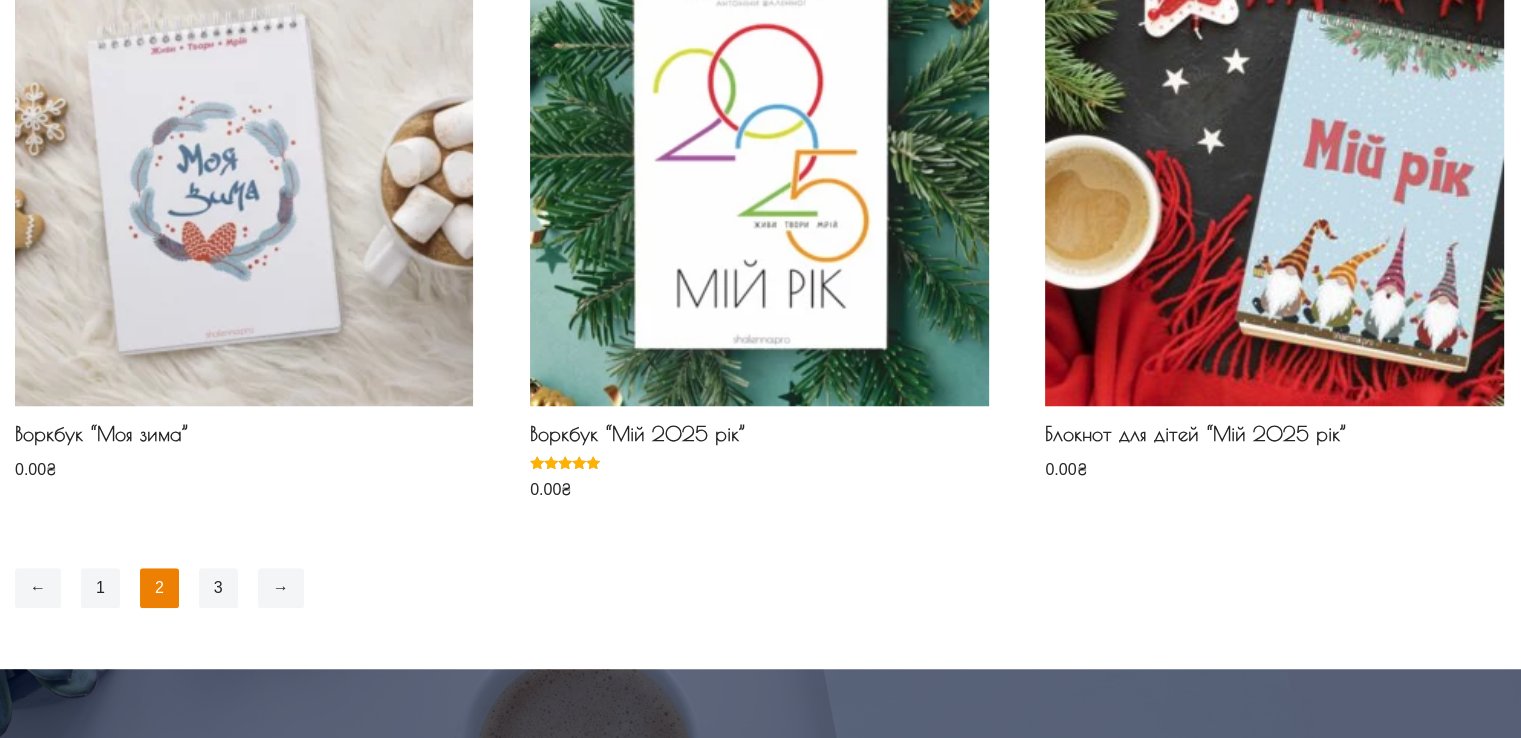 scroll, scrollTop: 1598, scrollLeft: 0, axis: vertical 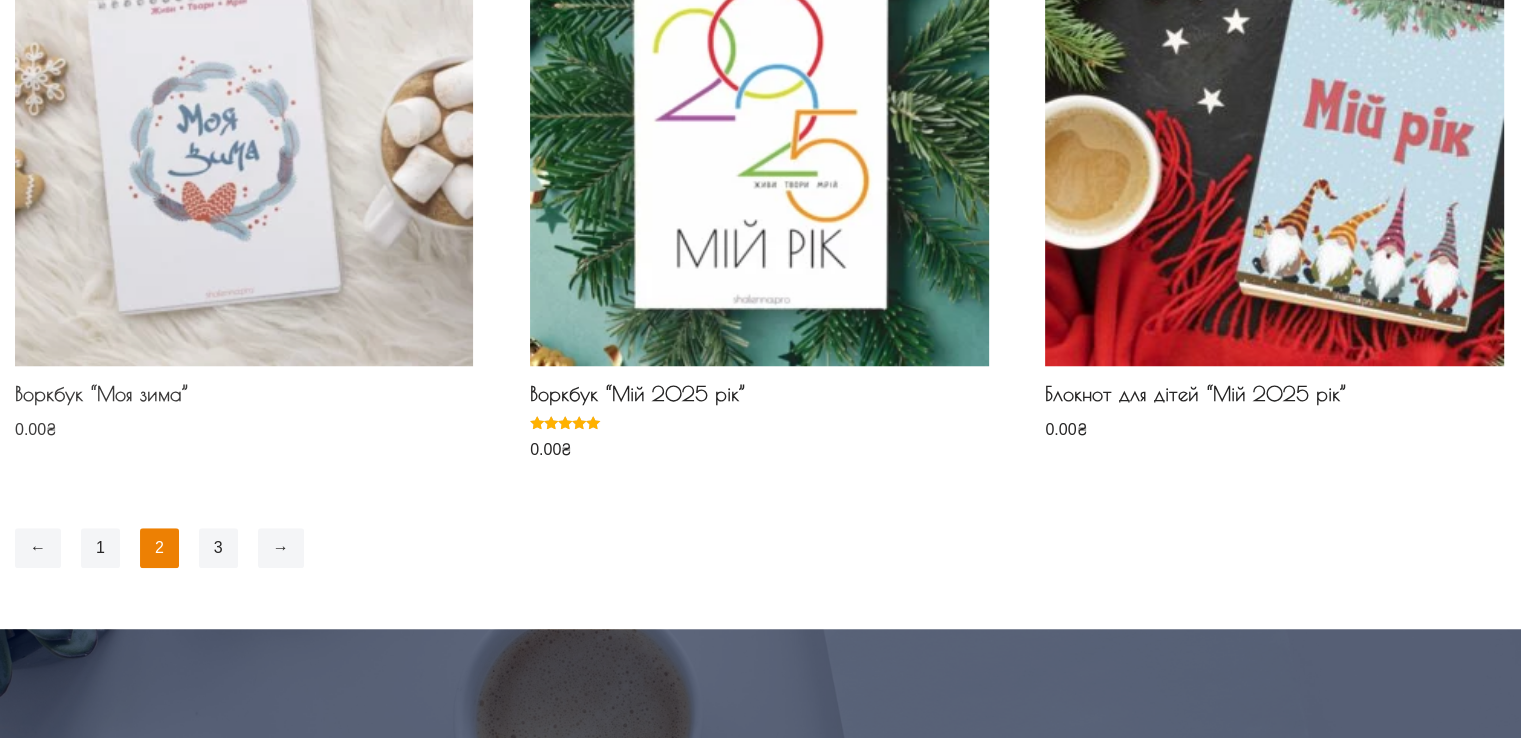 click on "Воркбук “Моя зима”" at bounding box center [244, 399] 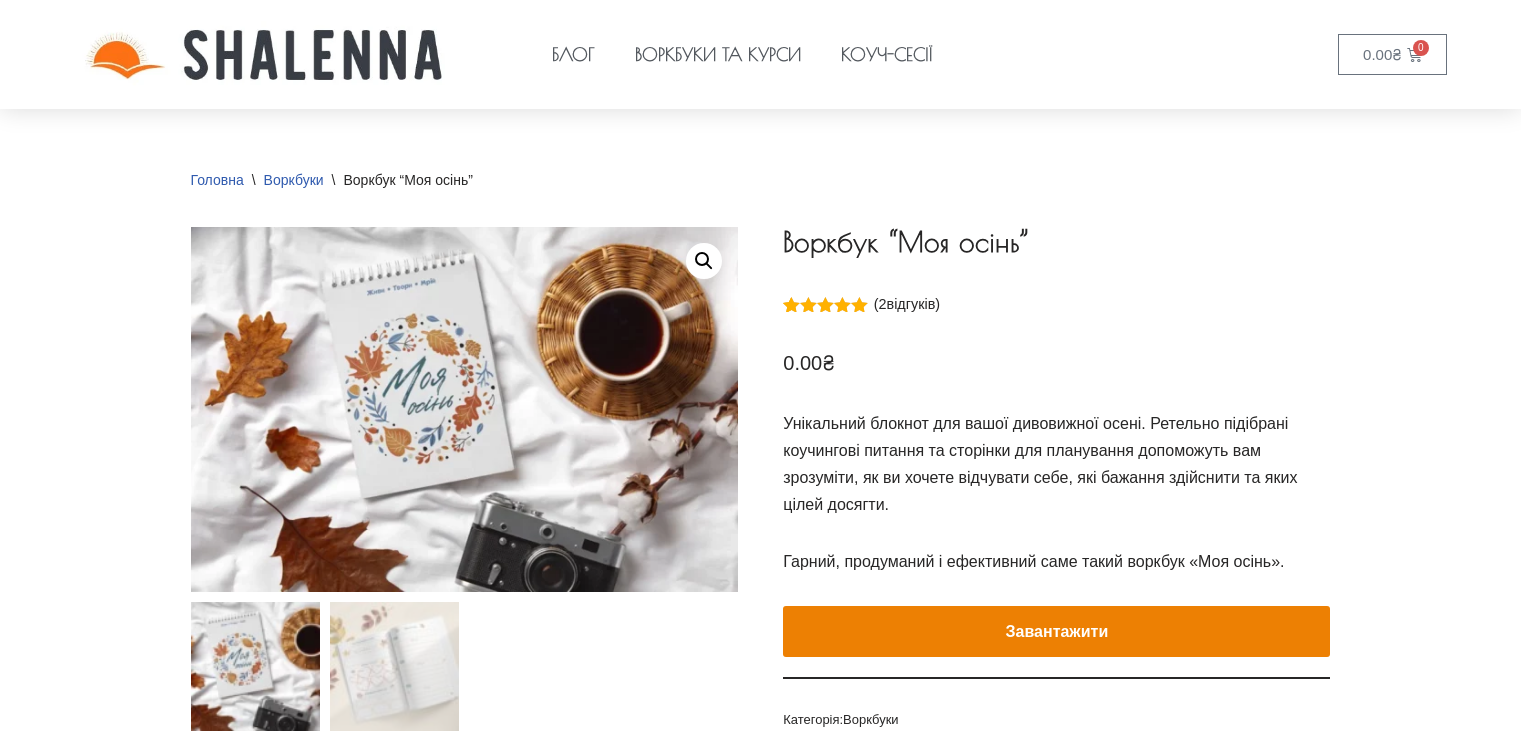 scroll, scrollTop: 0, scrollLeft: 0, axis: both 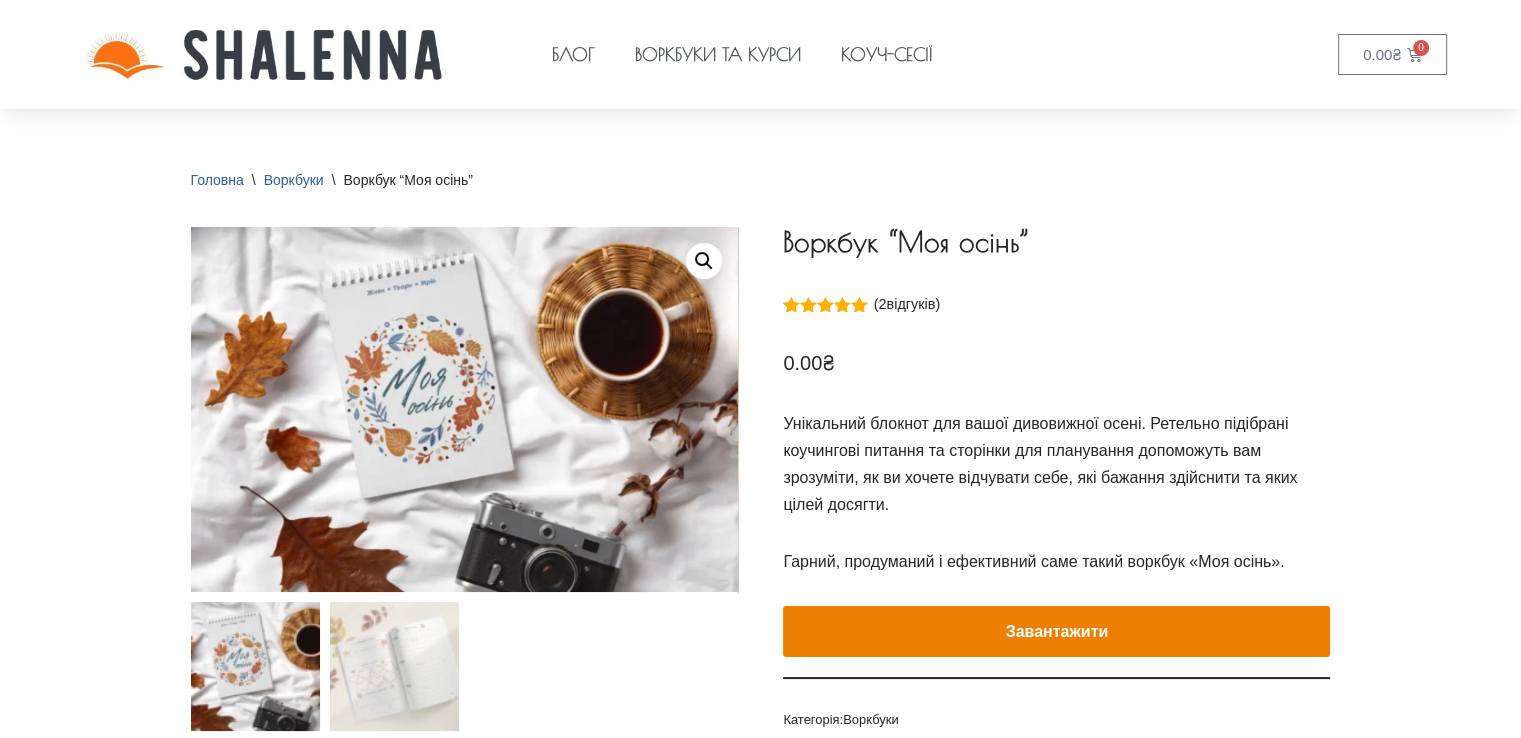 click on "Завантажити" at bounding box center [1056, 632] 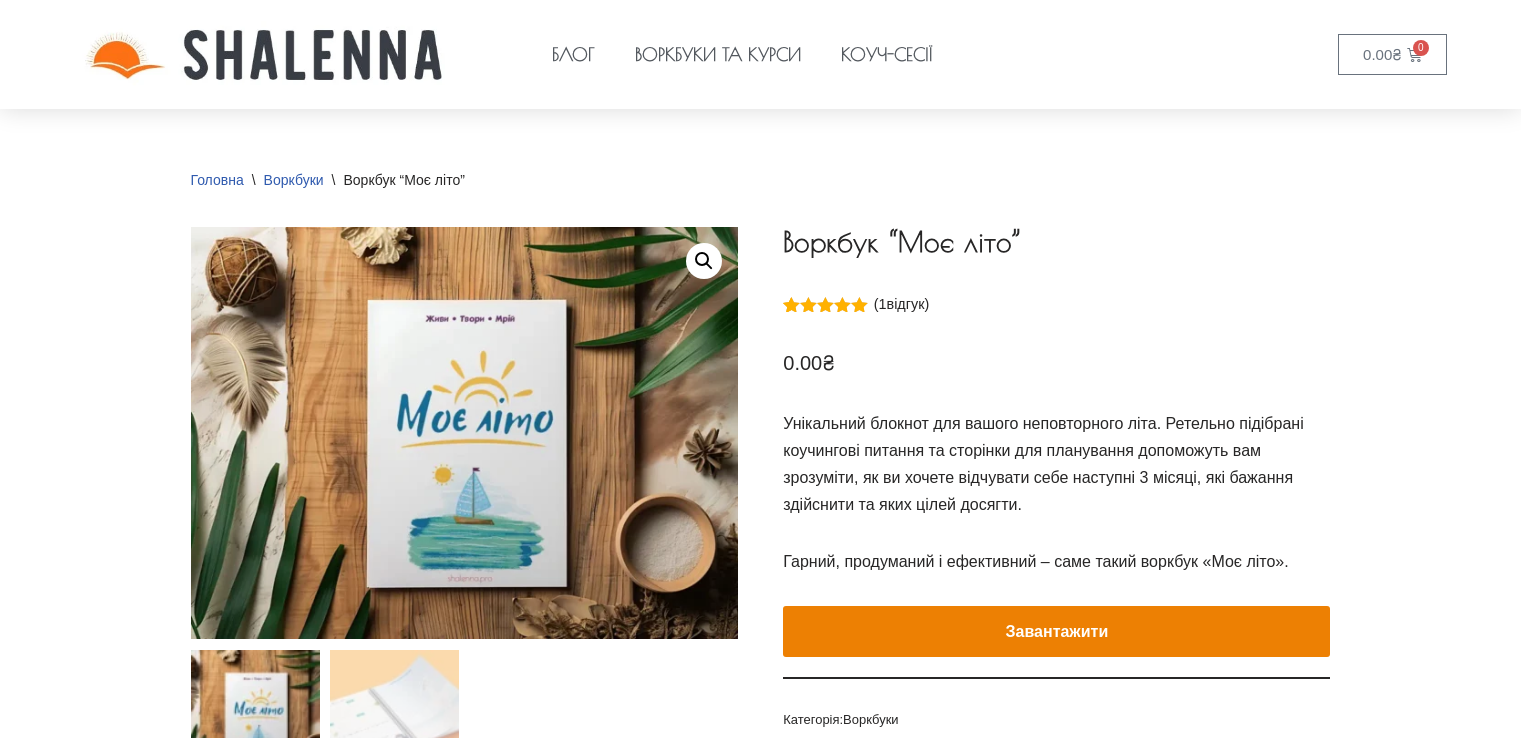 scroll, scrollTop: 0, scrollLeft: 0, axis: both 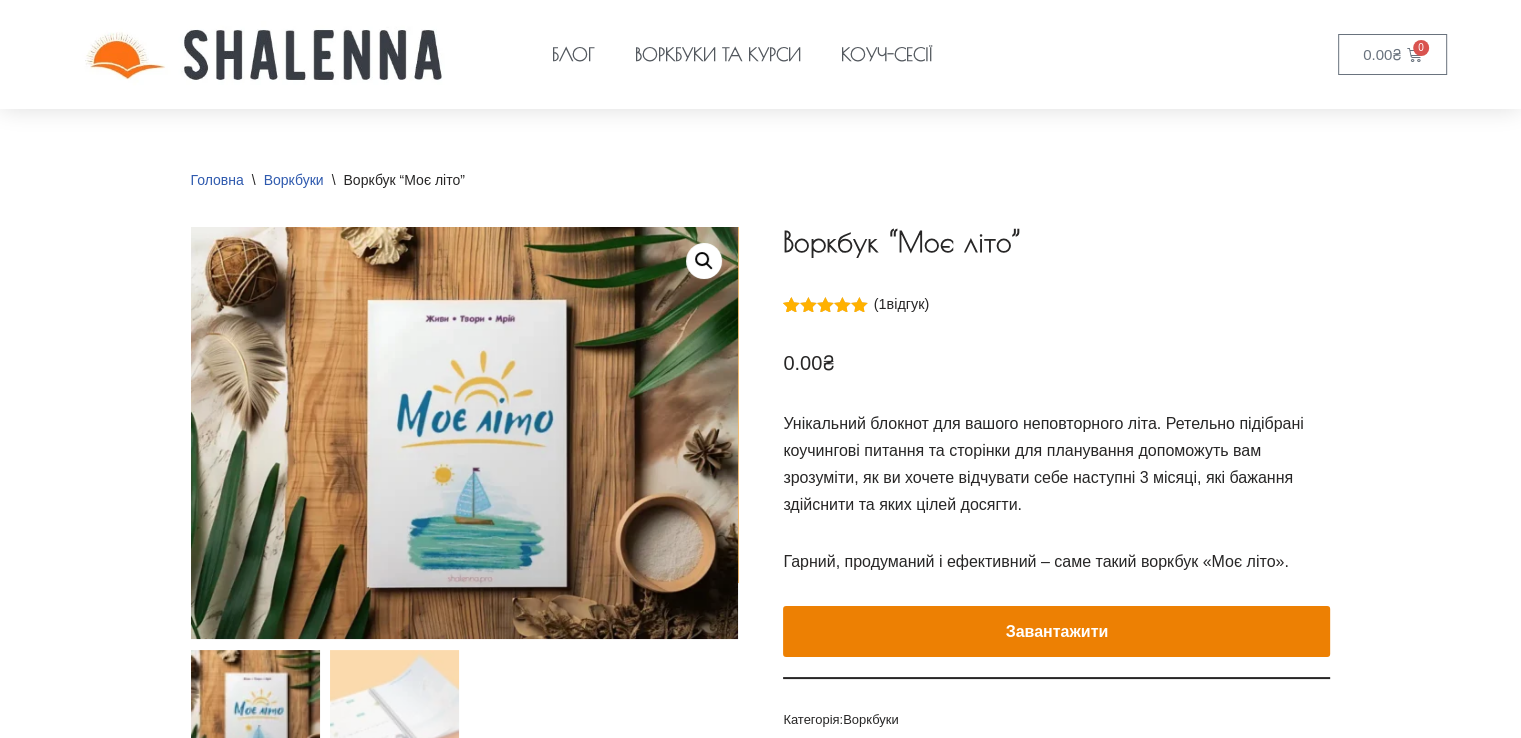 click on "Завантажити" at bounding box center (1056, 632) 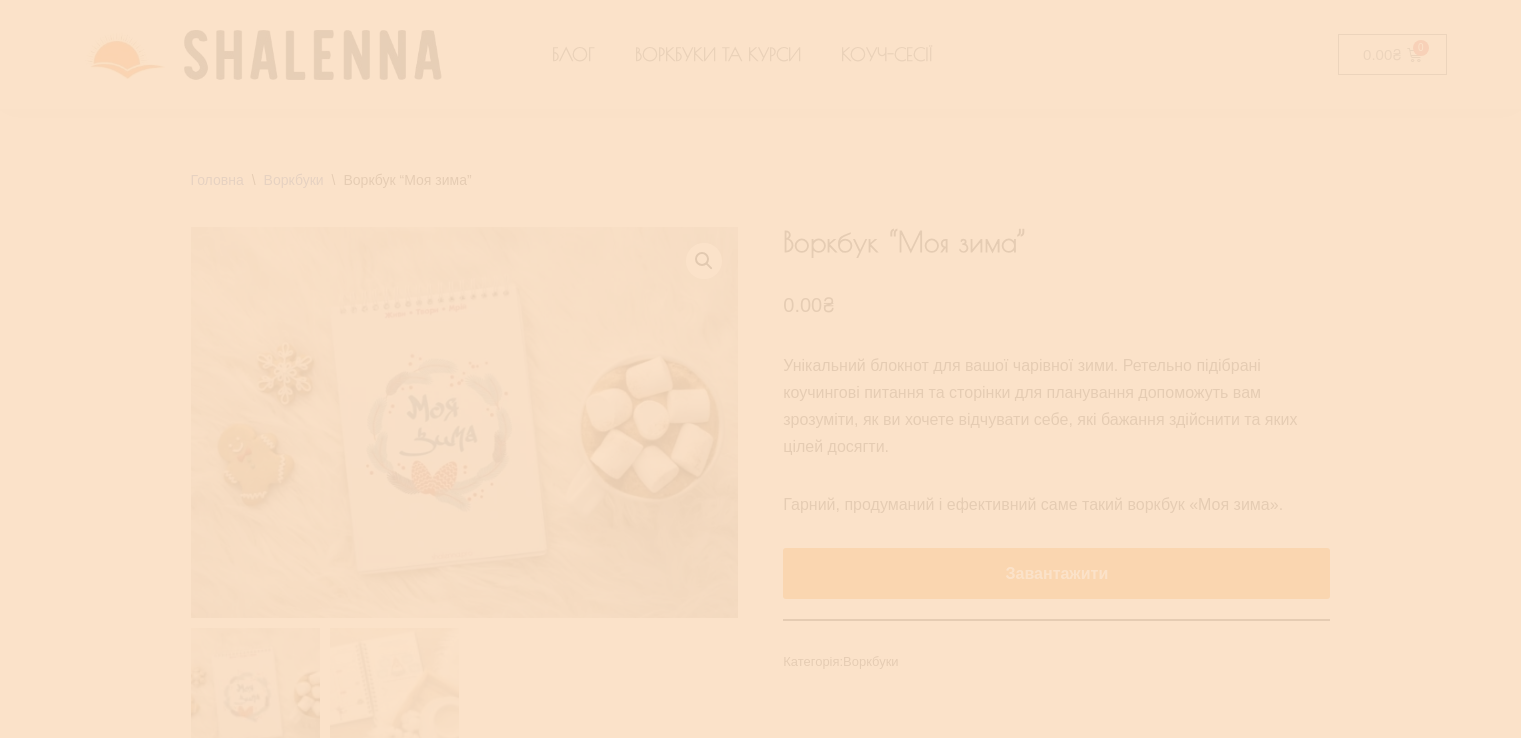scroll, scrollTop: 0, scrollLeft: 0, axis: both 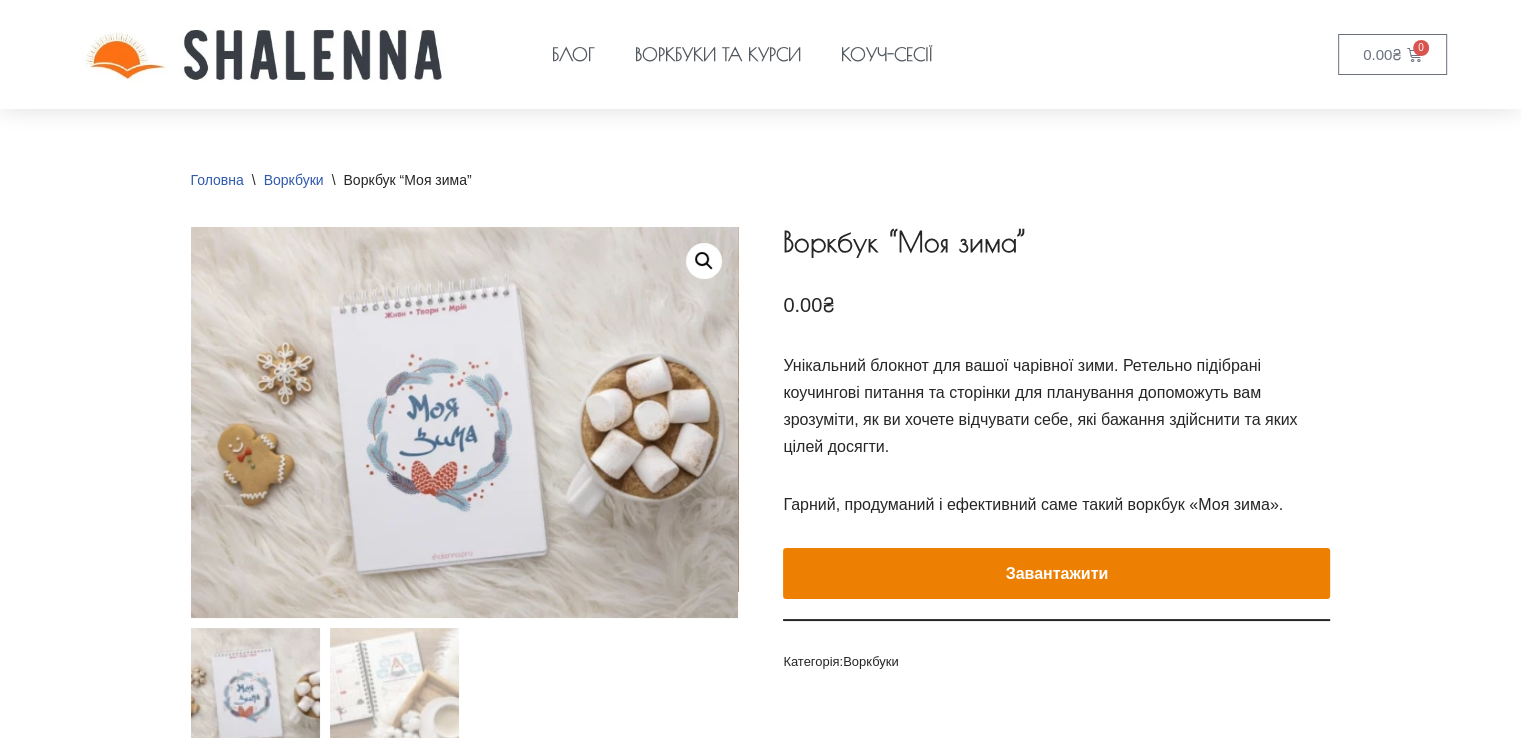 click at bounding box center (760, 369) 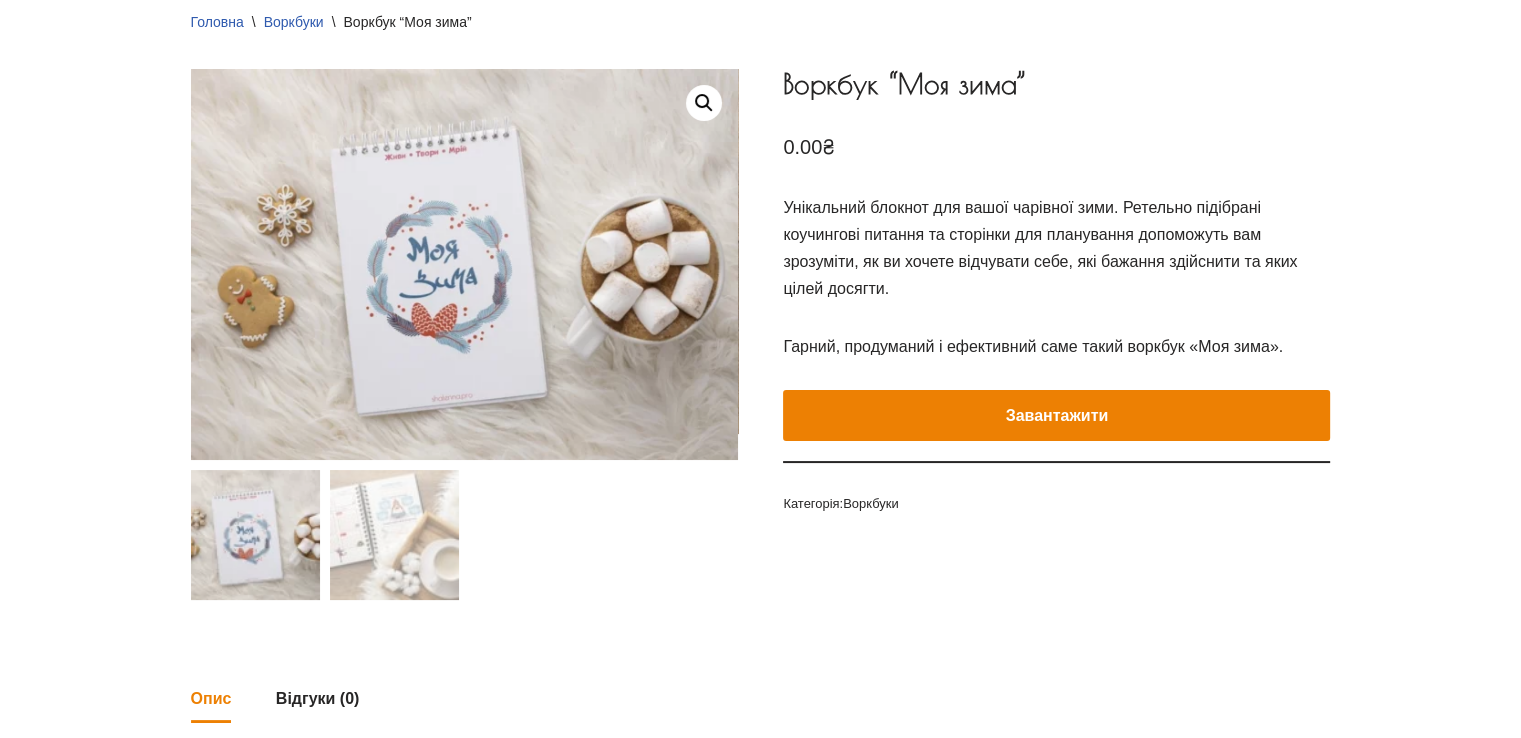 scroll, scrollTop: 200, scrollLeft: 0, axis: vertical 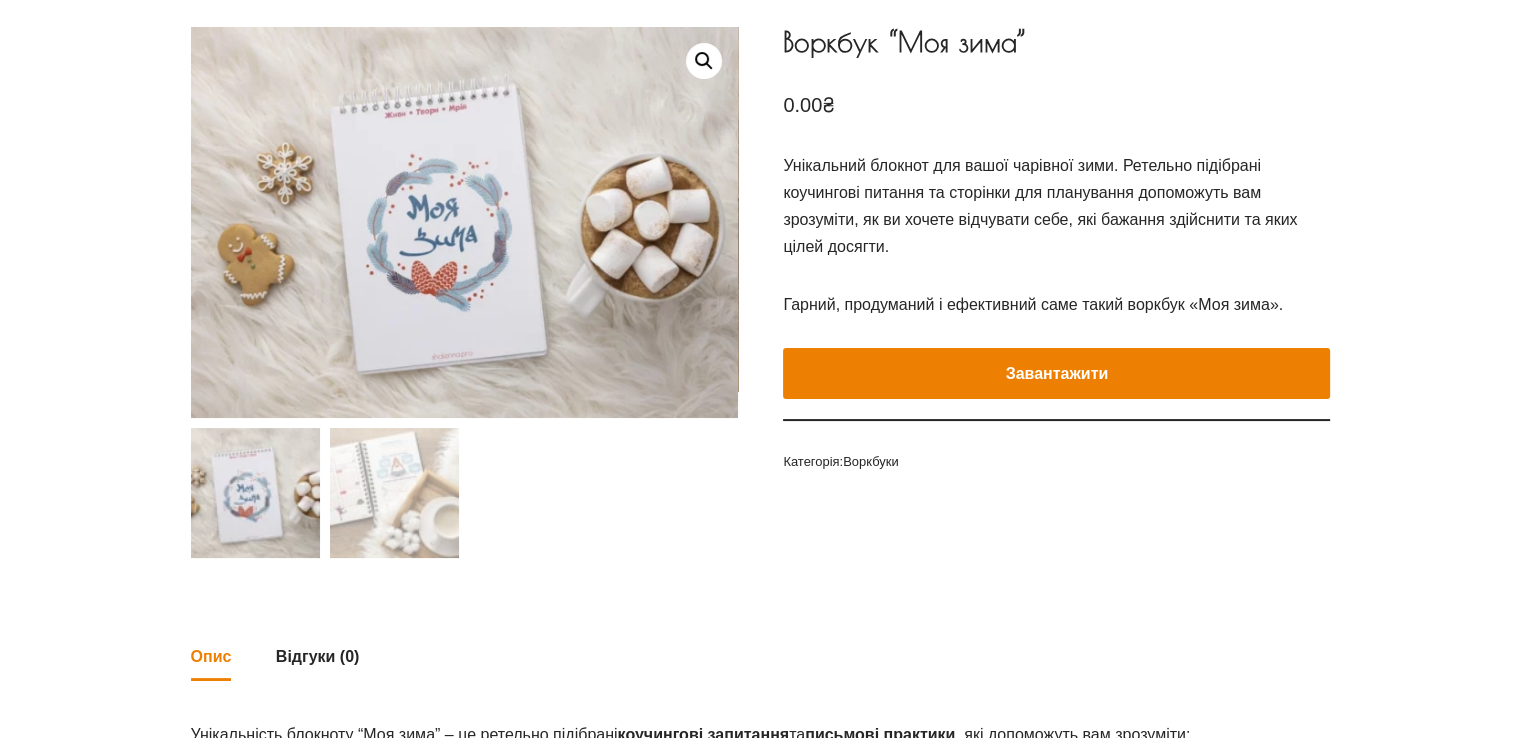 click on "Завантажити" at bounding box center (1056, 374) 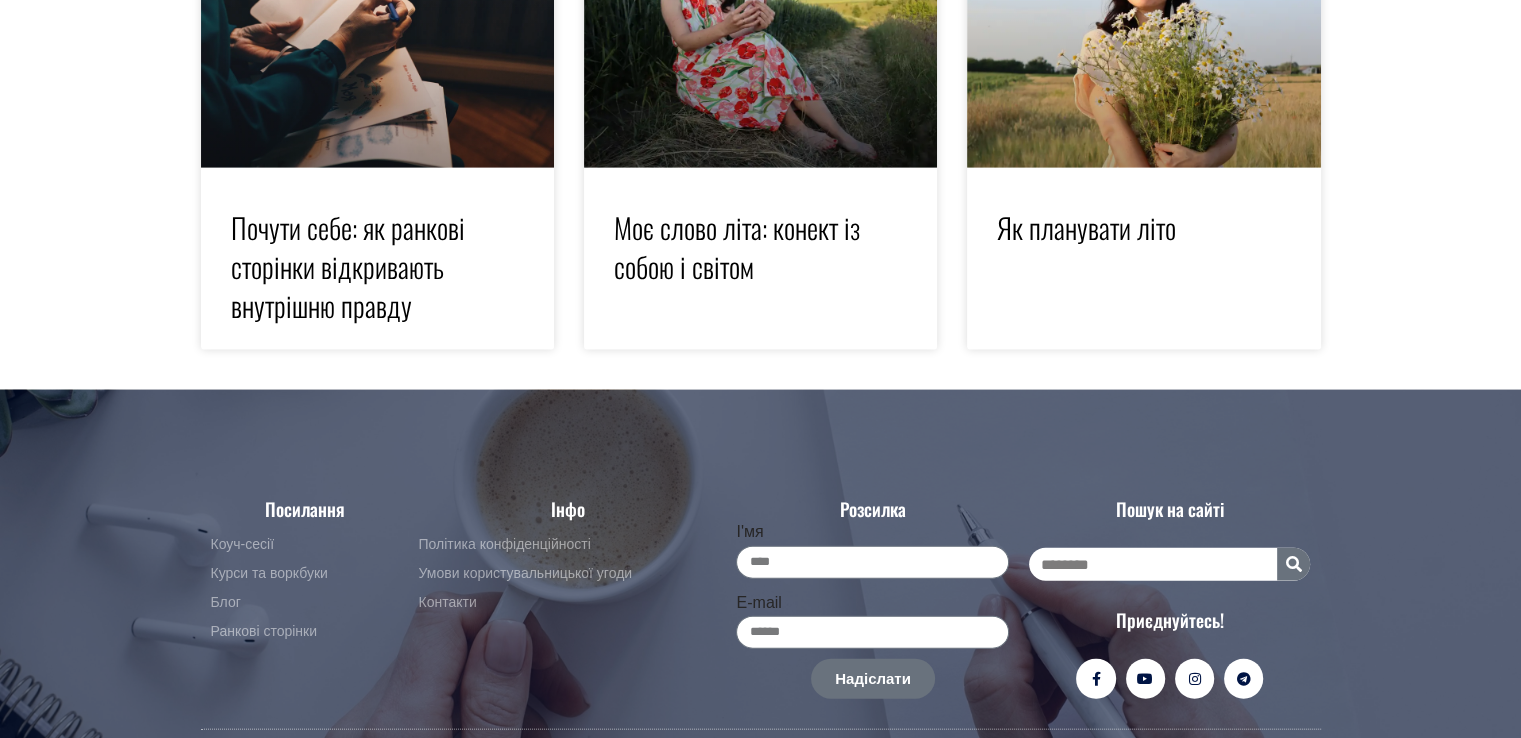 scroll, scrollTop: 4373, scrollLeft: 0, axis: vertical 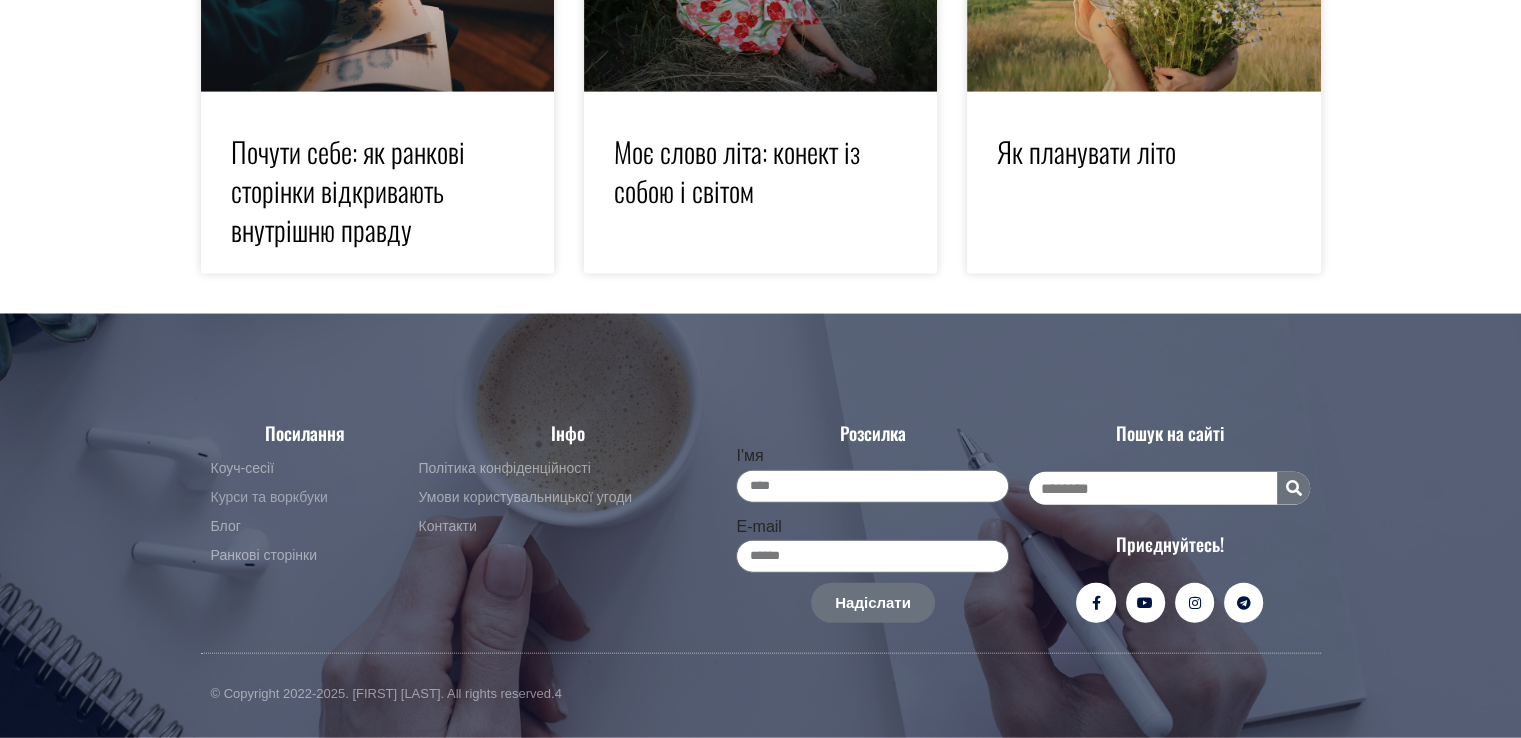 click on "Курси та воркбуки" at bounding box center (269, 498) 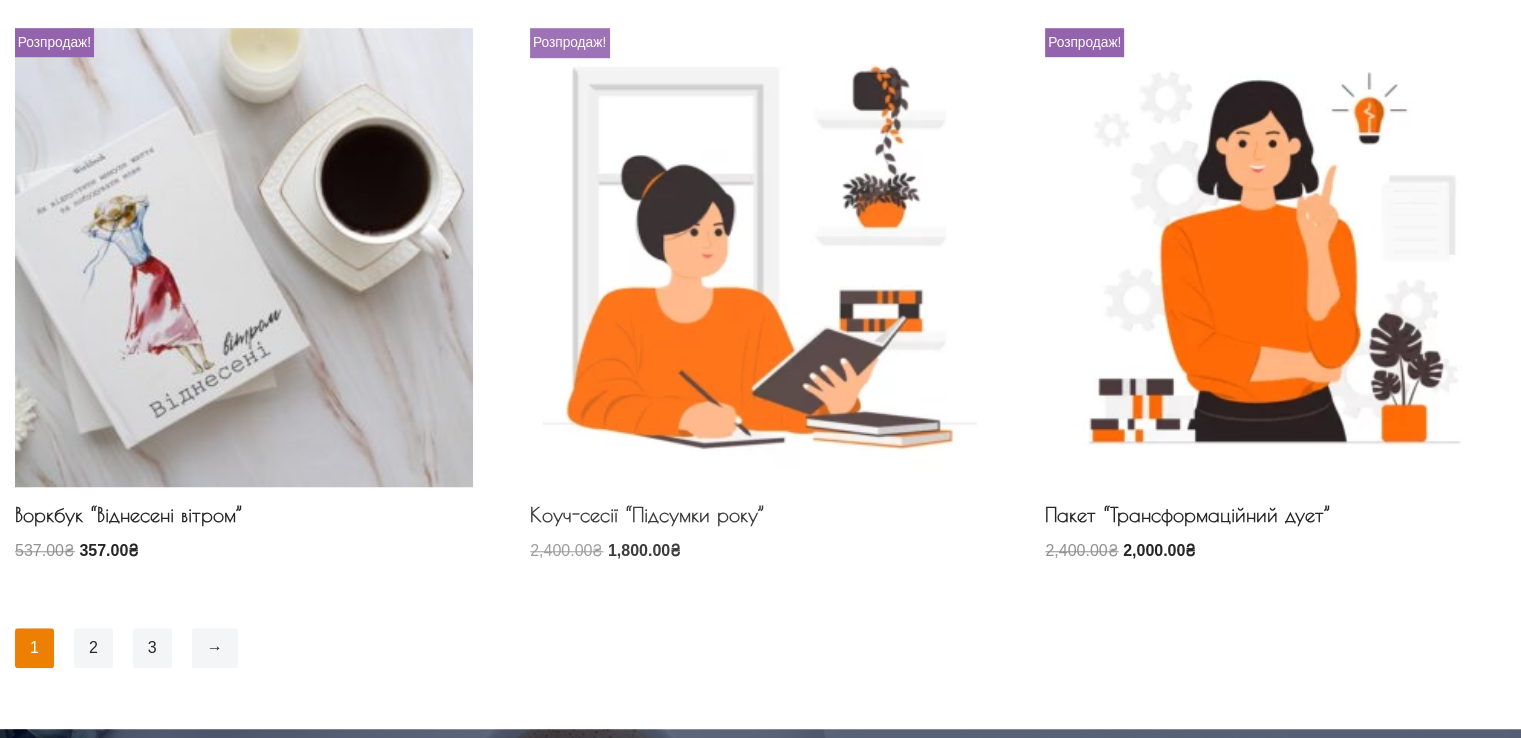 scroll, scrollTop: 1800, scrollLeft: 0, axis: vertical 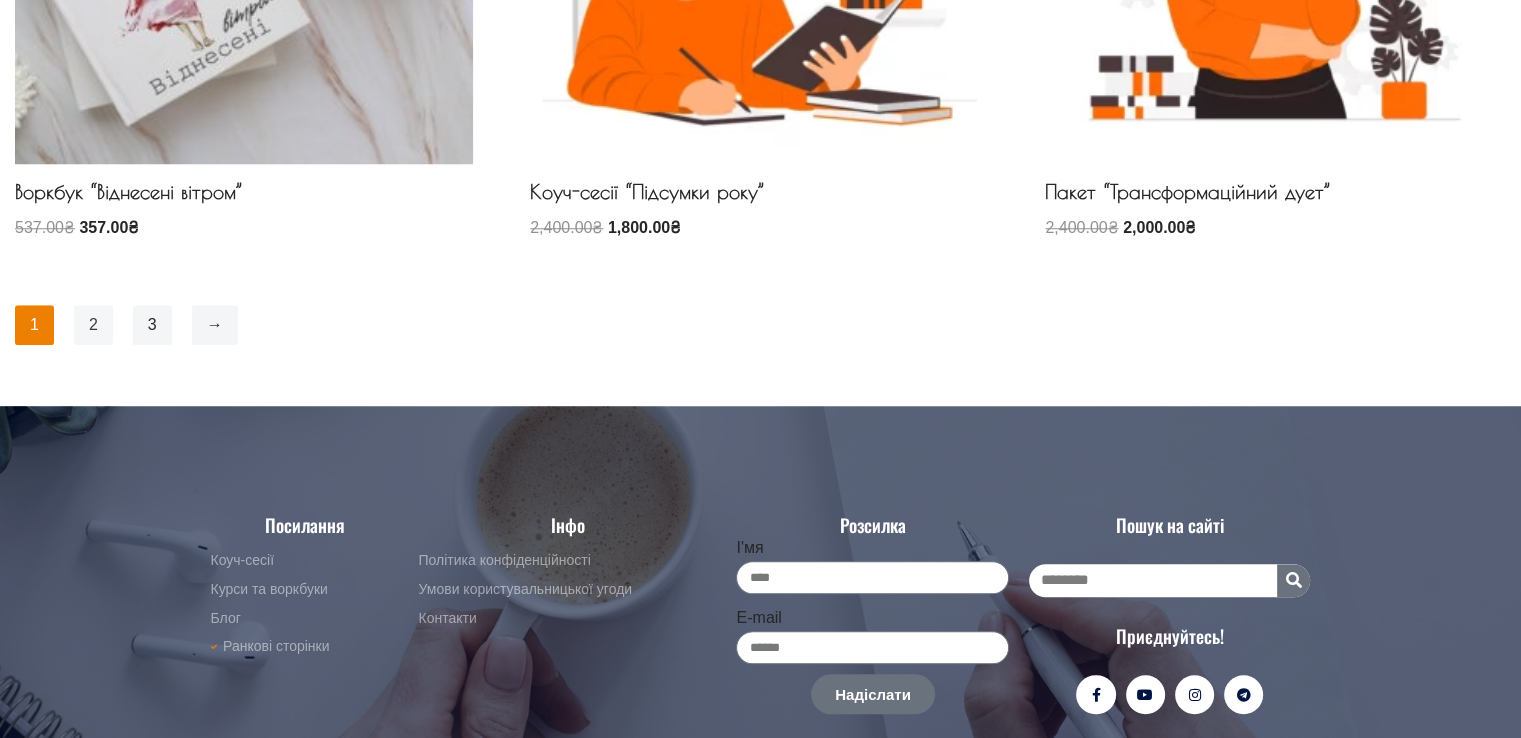 click on "2" at bounding box center [93, 325] 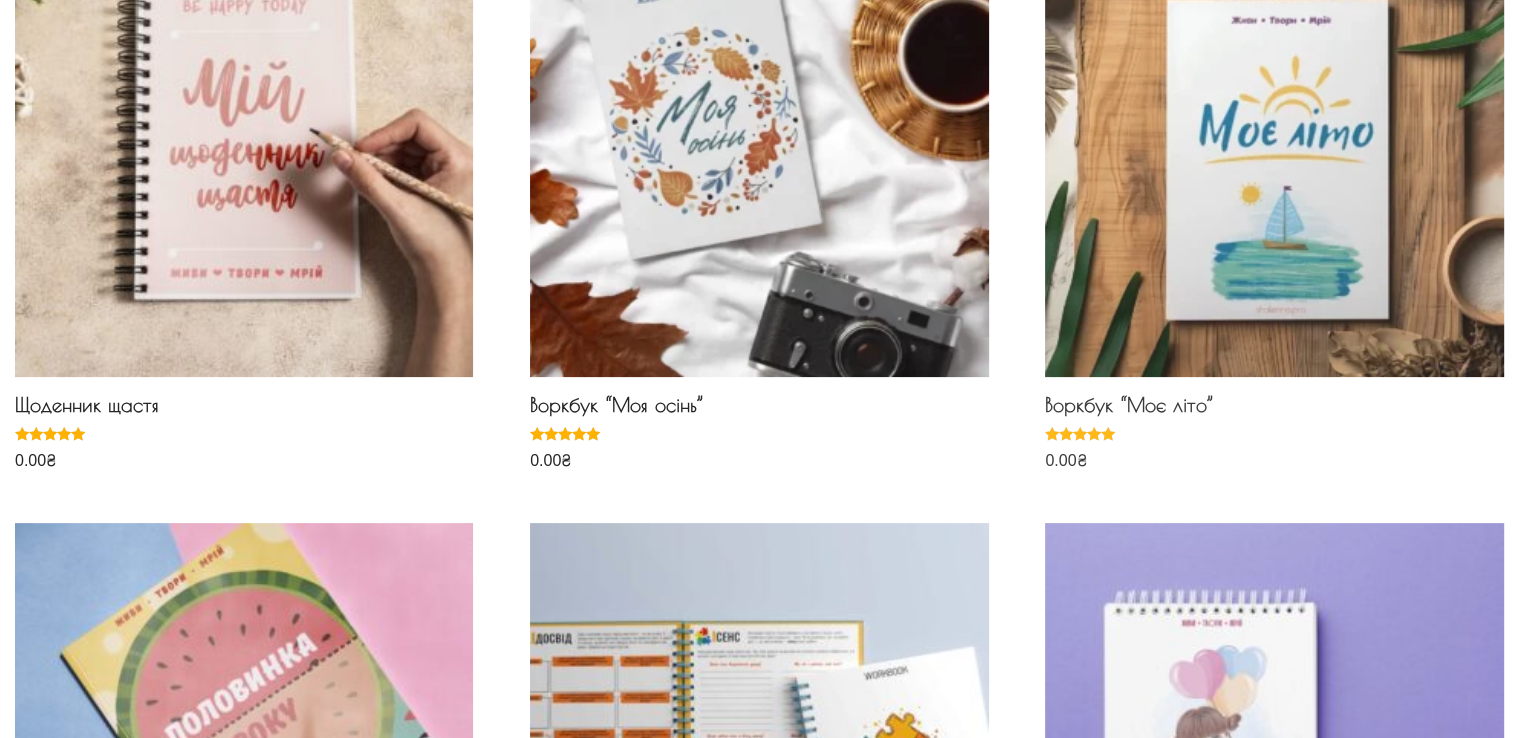 scroll, scrollTop: 400, scrollLeft: 0, axis: vertical 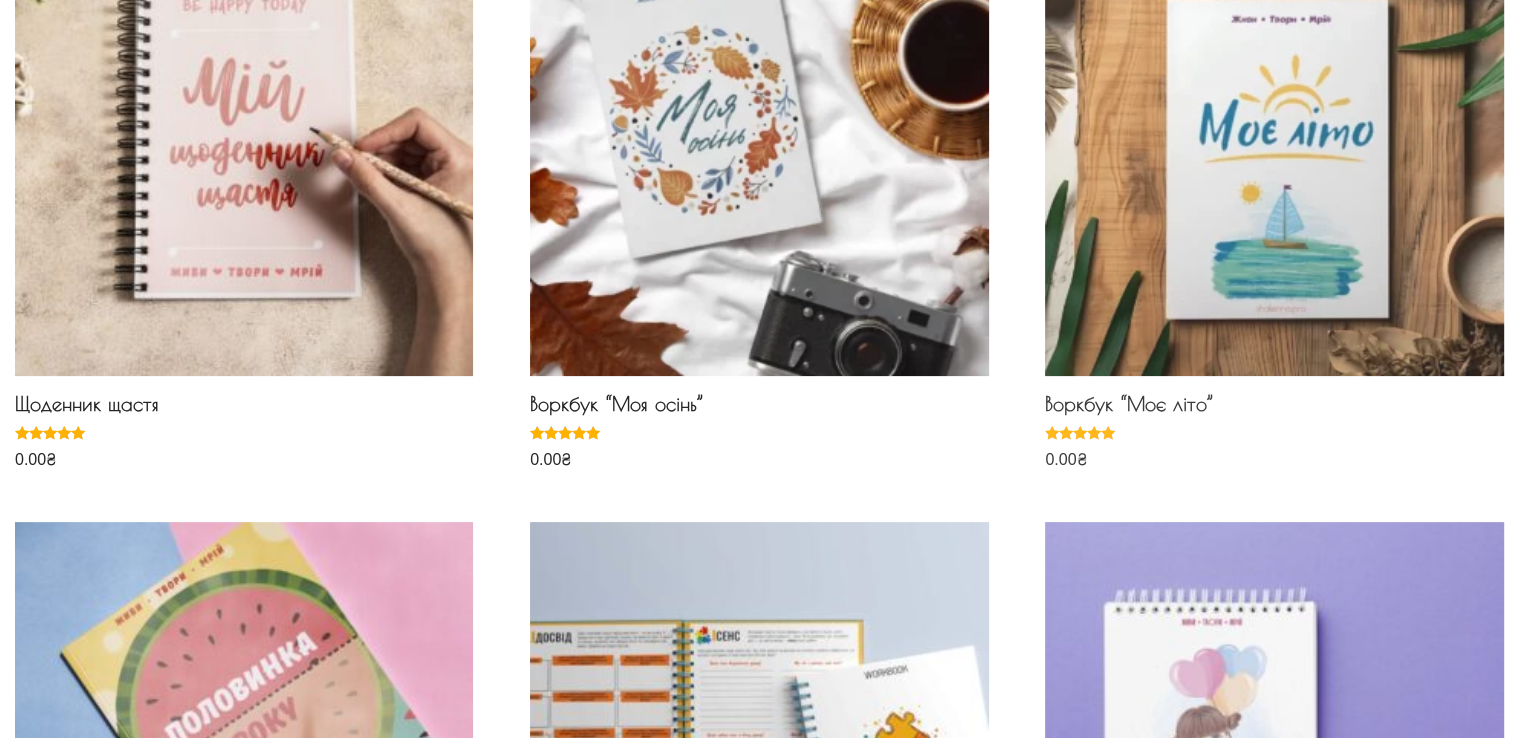 click on "Воркбук “Моє літо”" at bounding box center [1274, 409] 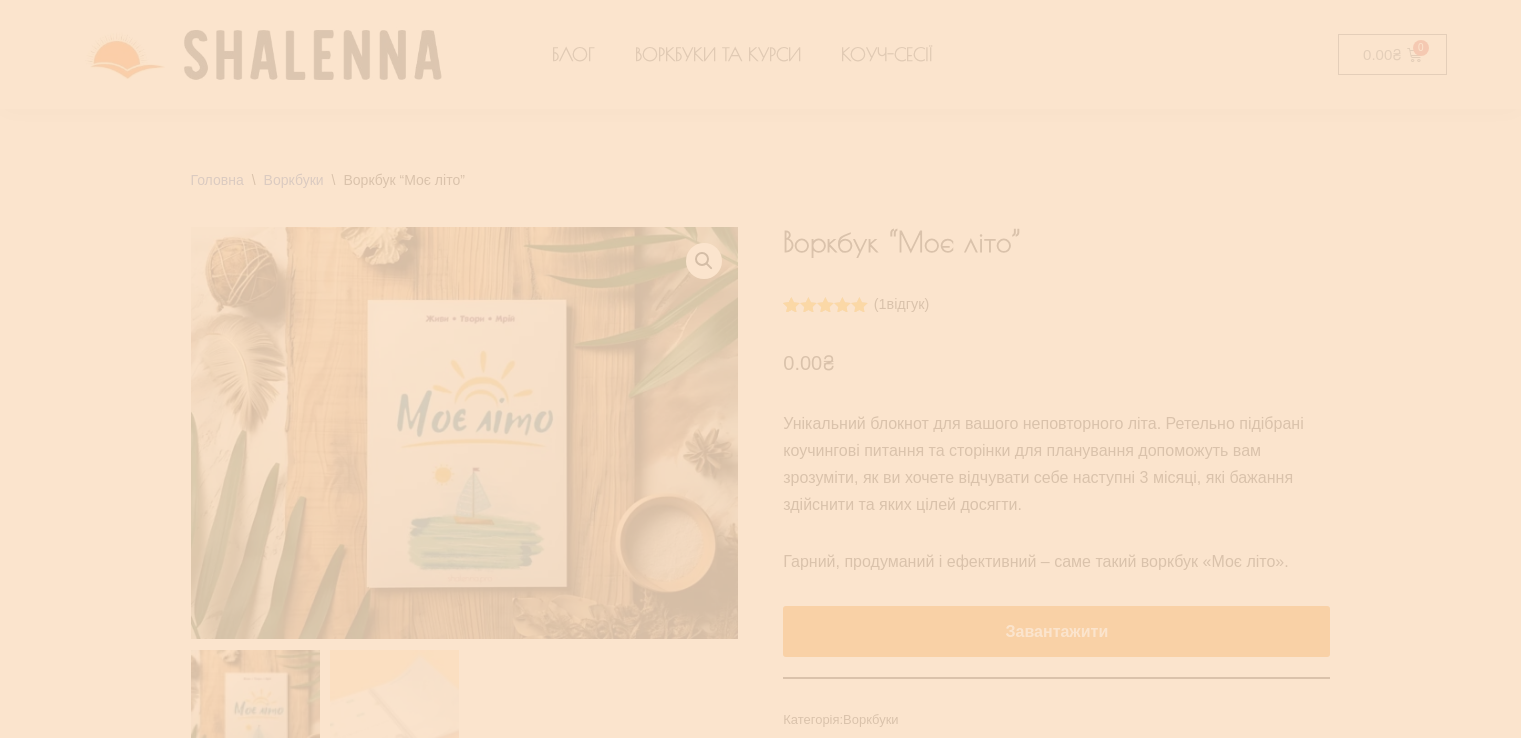 scroll, scrollTop: 0, scrollLeft: 0, axis: both 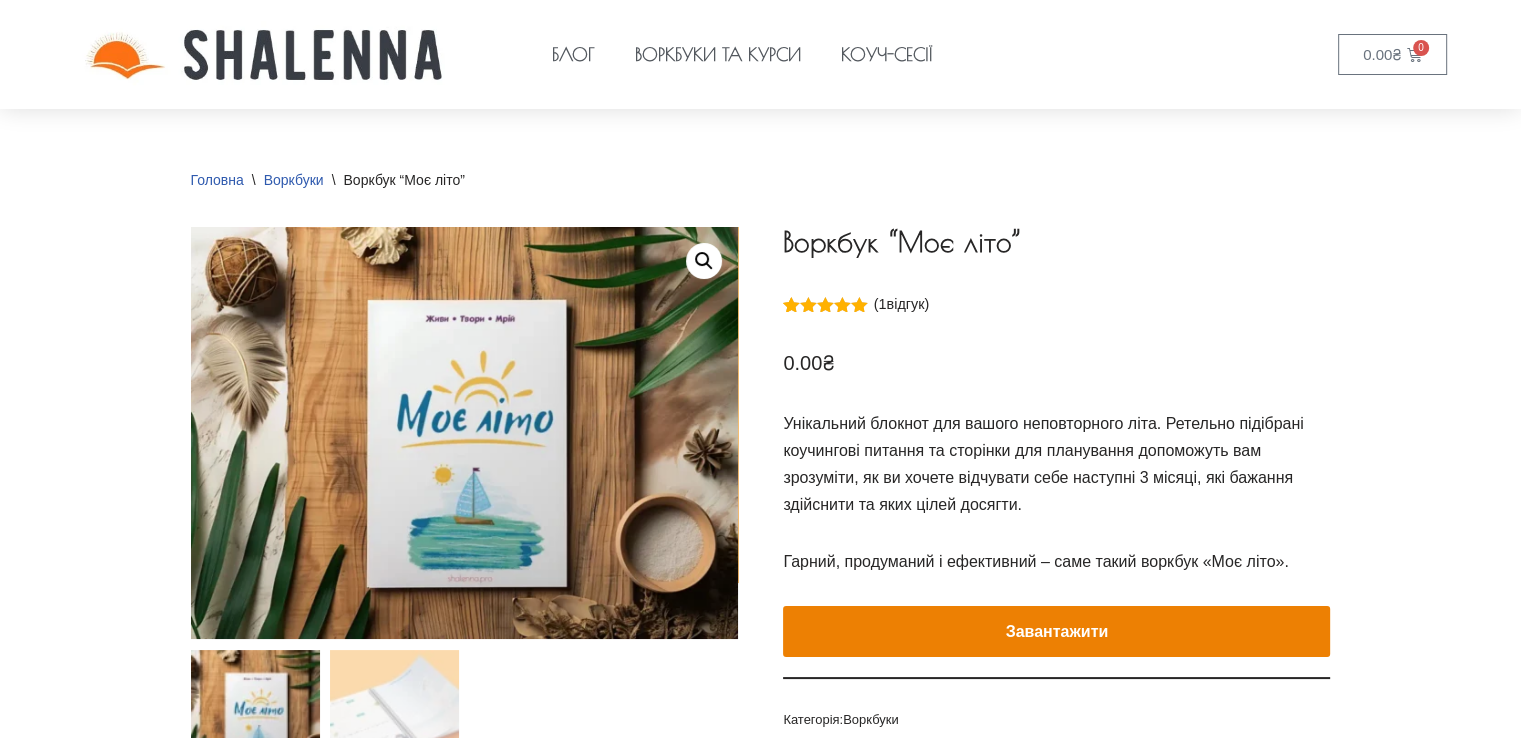 click at bounding box center (760, 369) 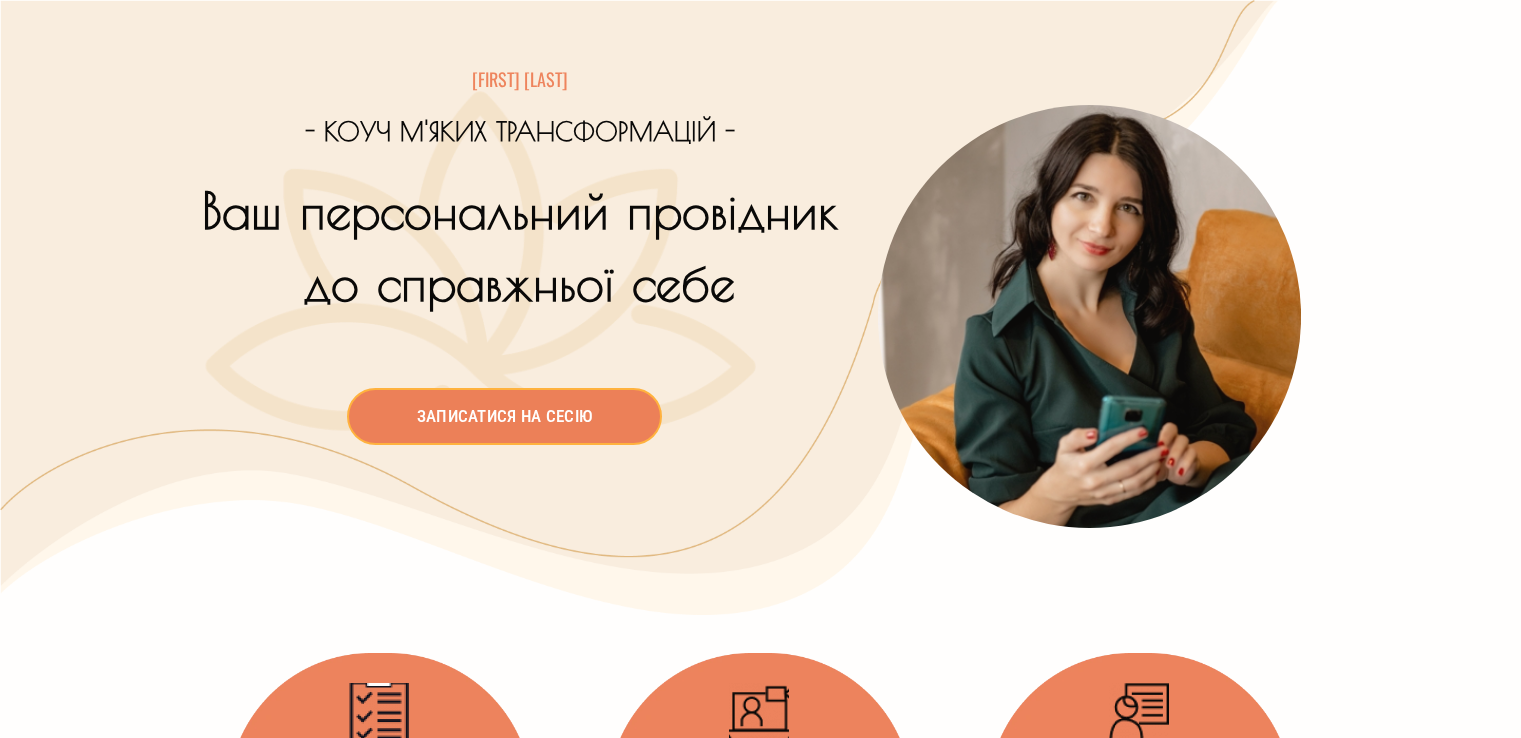 scroll, scrollTop: 0, scrollLeft: 0, axis: both 